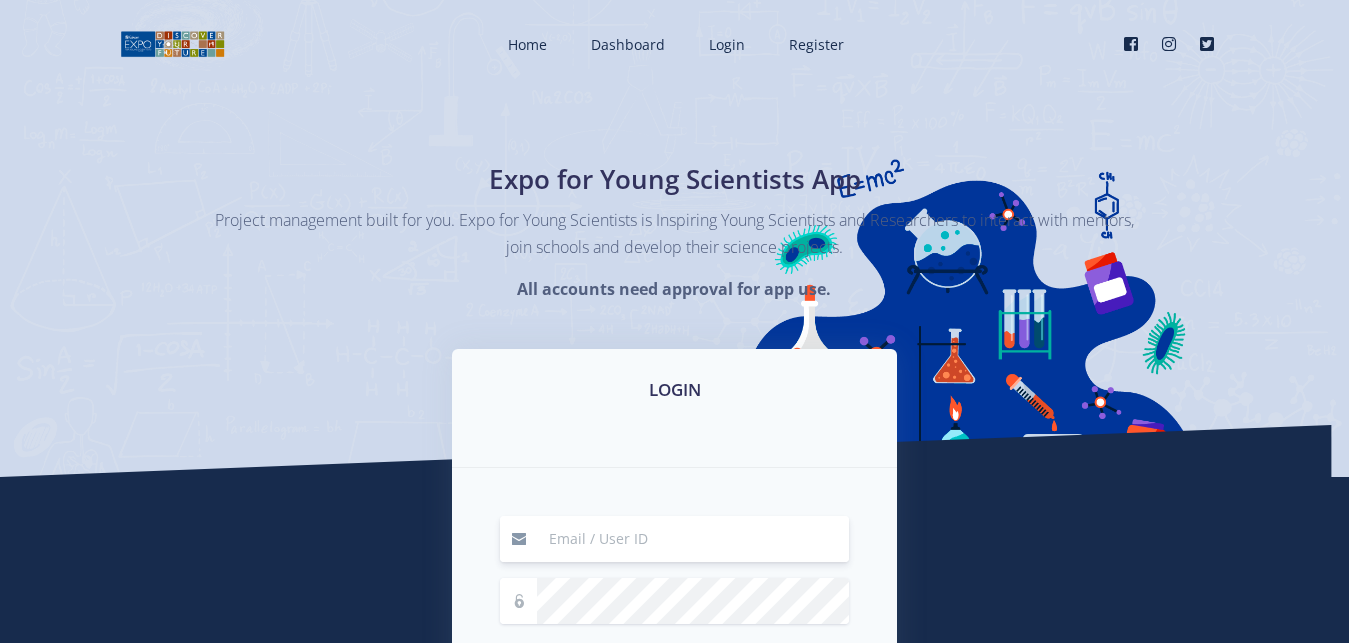 scroll, scrollTop: 0, scrollLeft: 0, axis: both 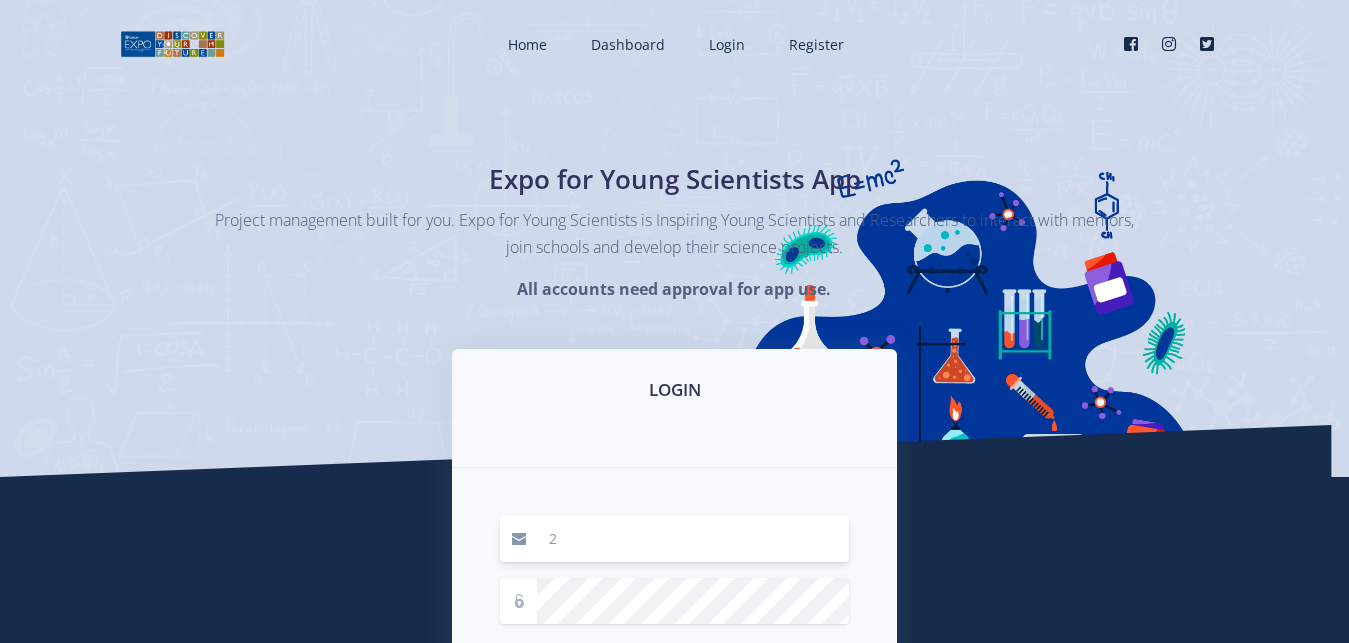type on "2" 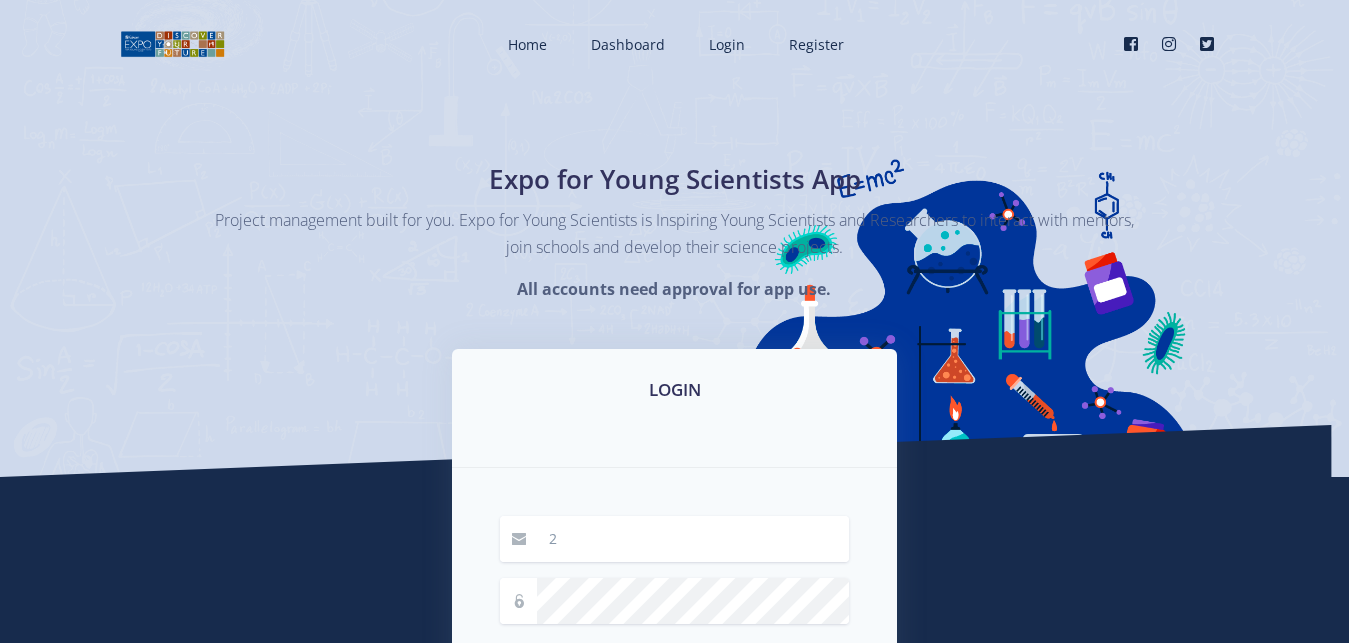 click on "Expo for Young Scientists App
Project management built for you. Expo for Young Scientists is Inspiring Young Scientists and Researchers to interact with mentors, join schools and develop their science projects.
All accounts need approval for app use." at bounding box center (674, 238) 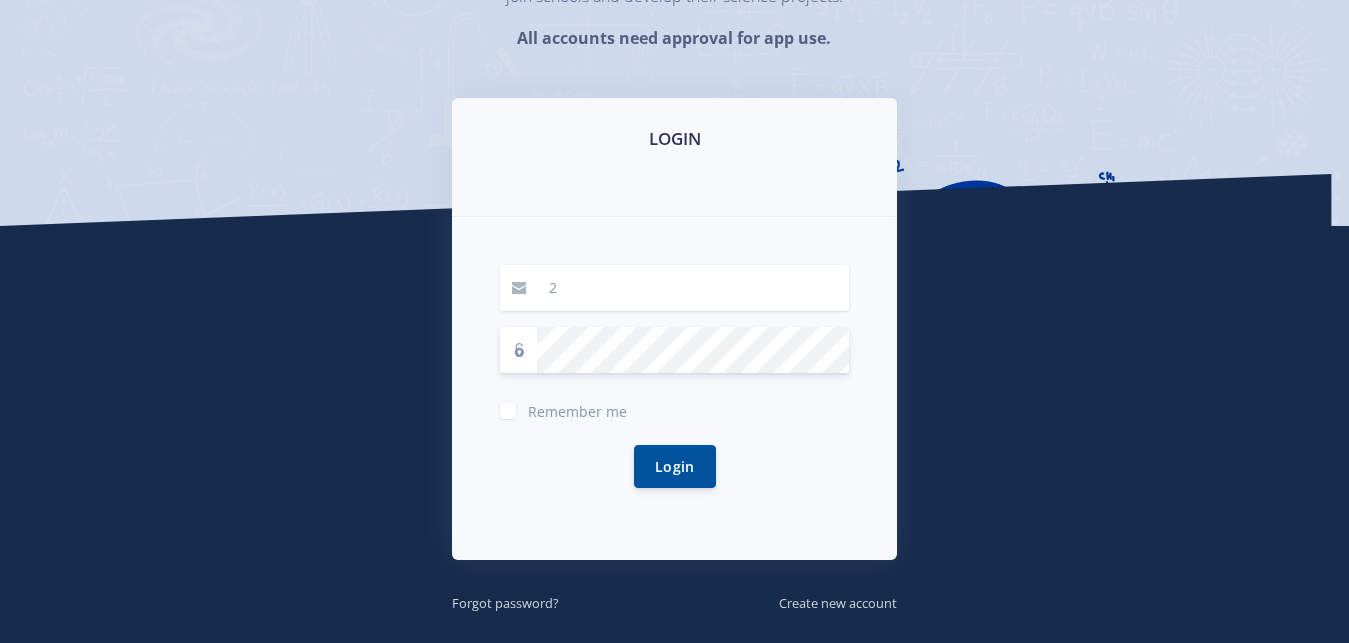 scroll, scrollTop: 395, scrollLeft: 0, axis: vertical 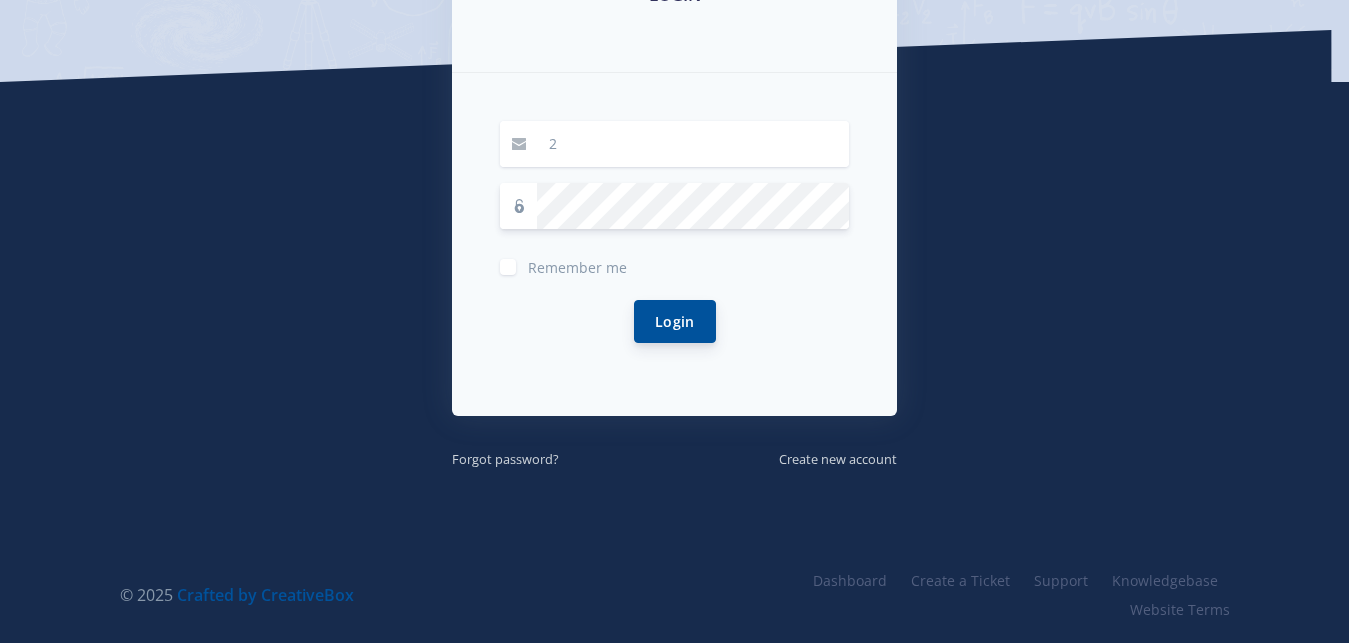 click on "Login" at bounding box center [675, 321] 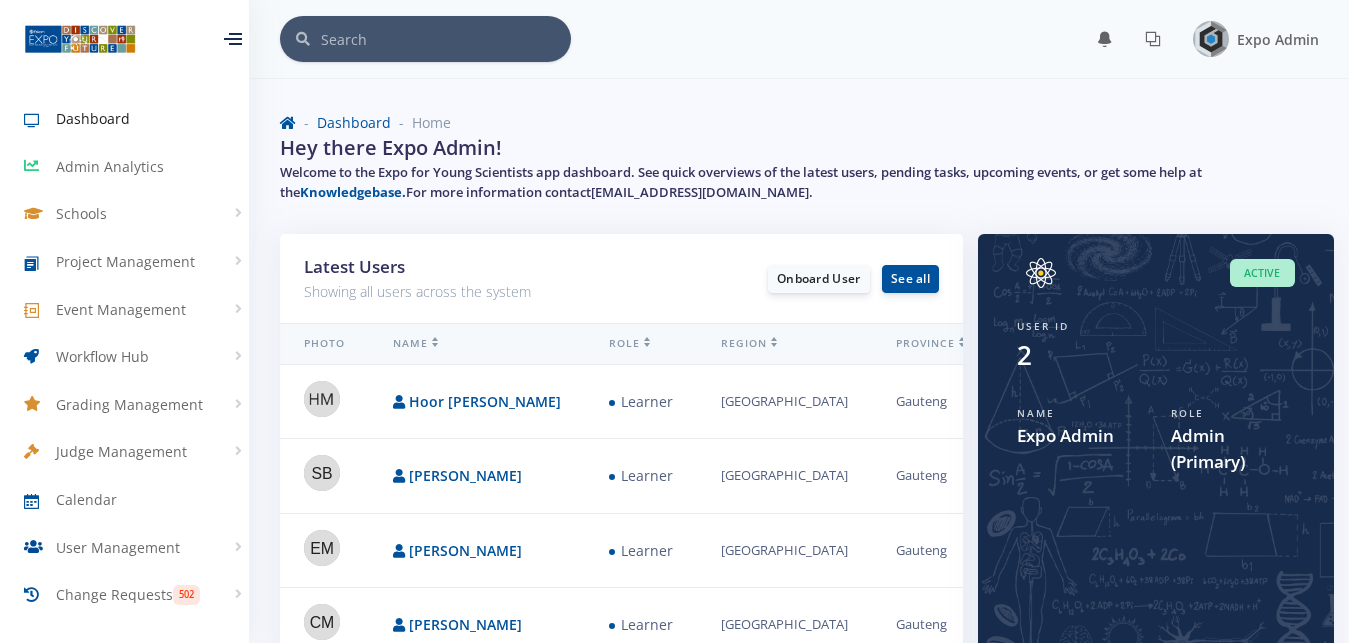 scroll, scrollTop: 0, scrollLeft: 0, axis: both 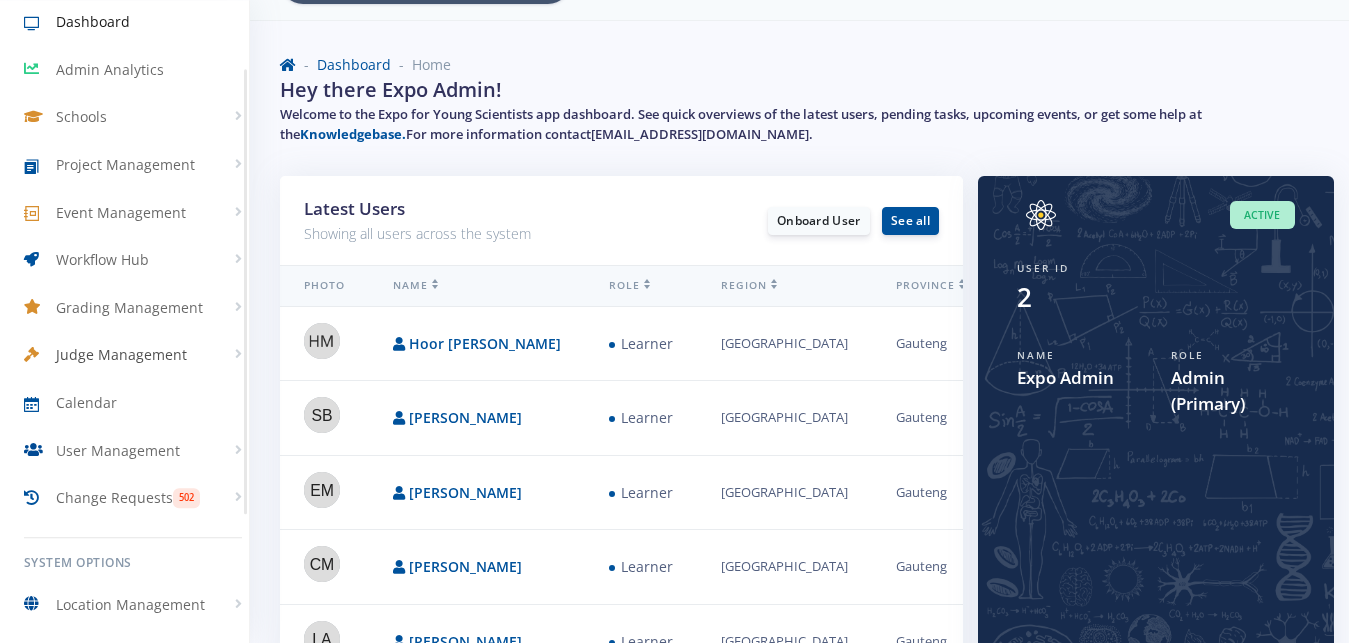 click on "Judge Management" at bounding box center (121, 354) 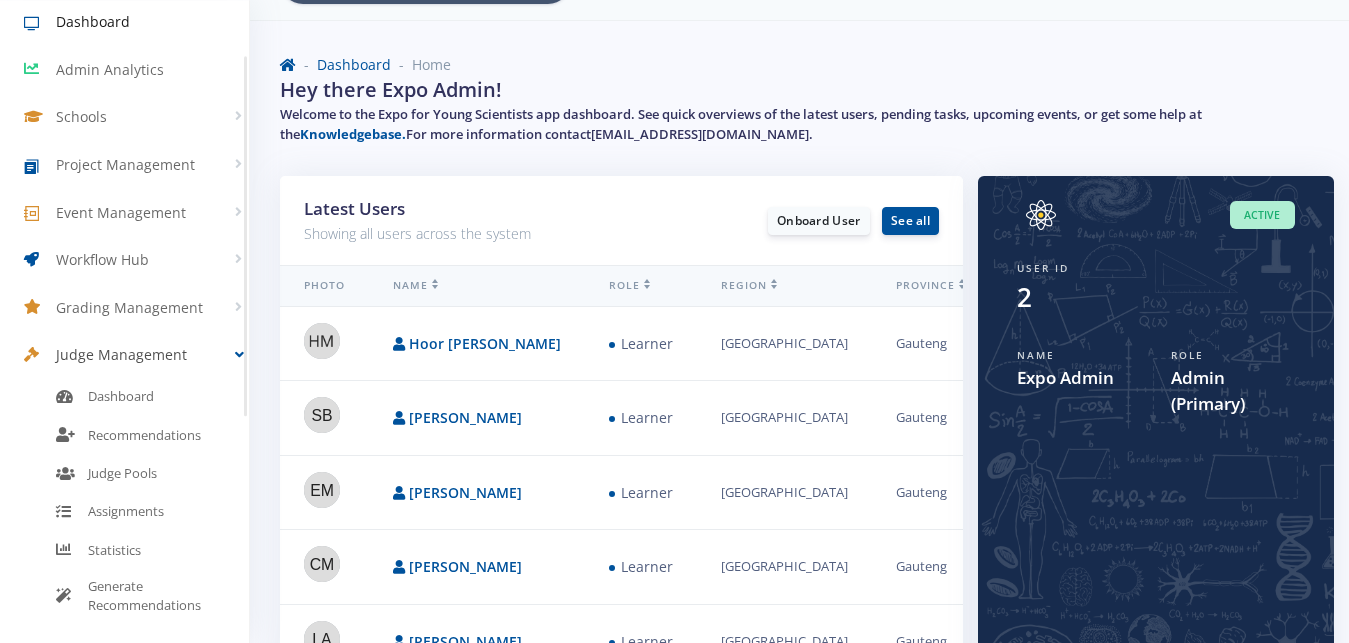 scroll, scrollTop: 97, scrollLeft: 0, axis: vertical 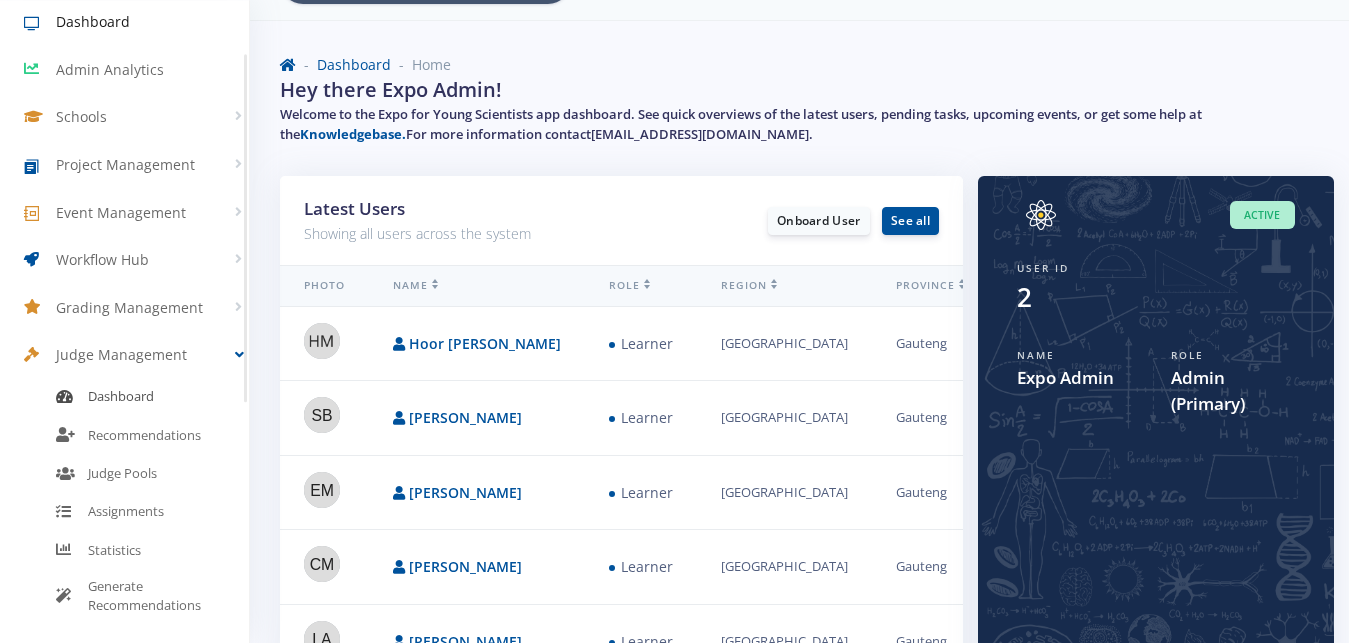click on "Dashboard" at bounding box center (121, 397) 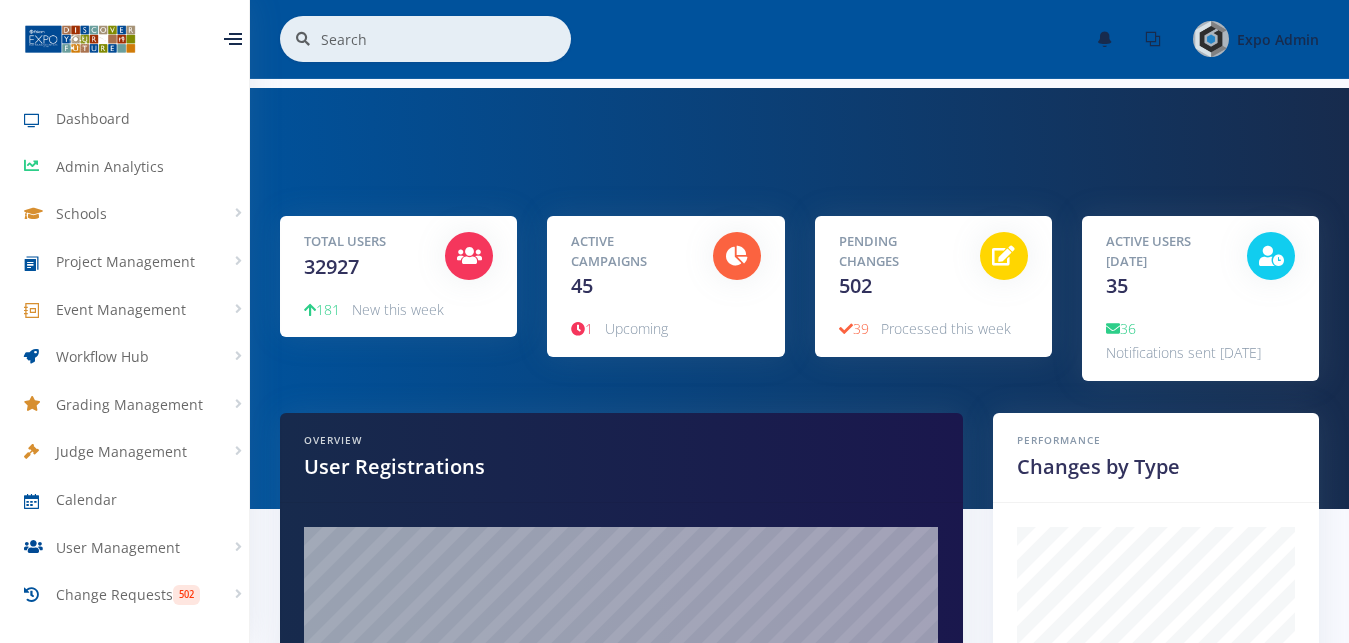 scroll, scrollTop: 0, scrollLeft: 0, axis: both 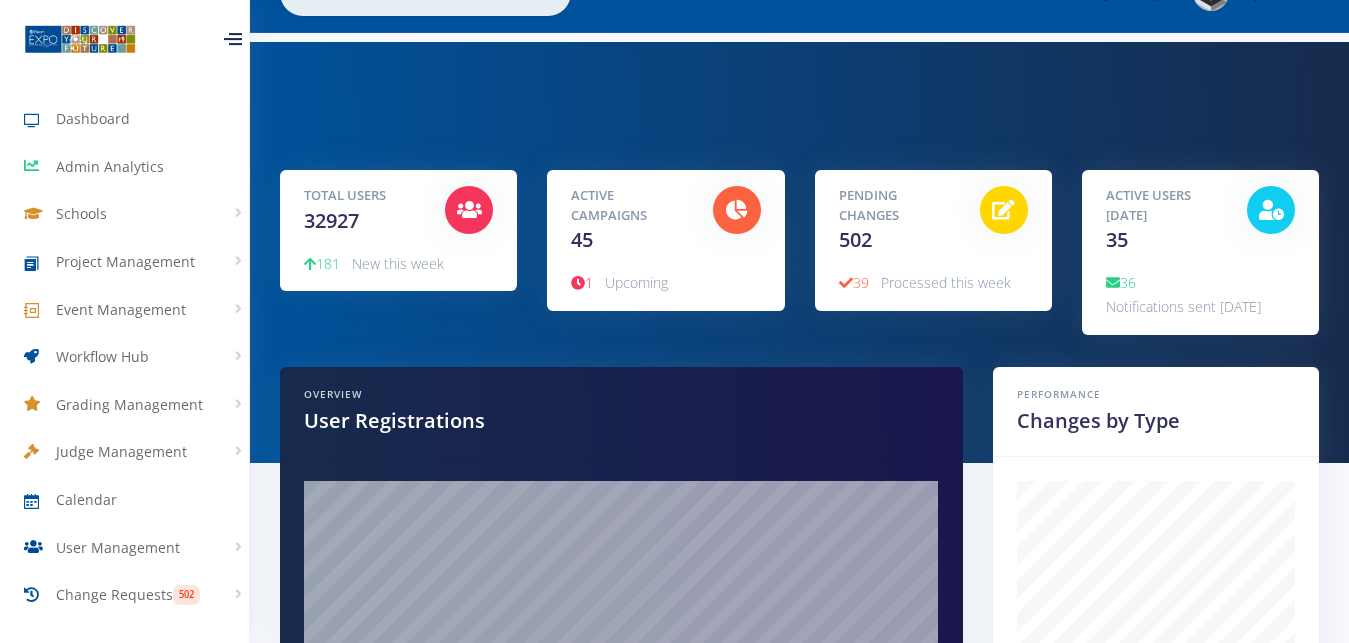 click on "32927" at bounding box center (331, 220) 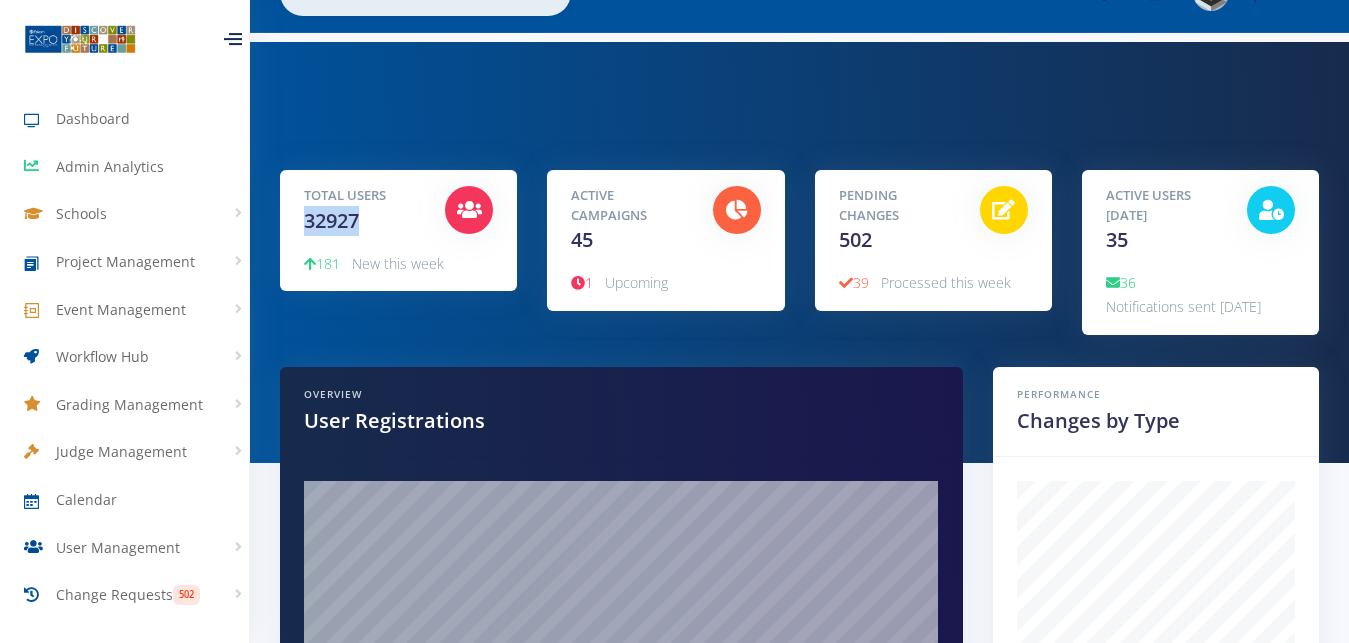 click on "32927" at bounding box center [331, 220] 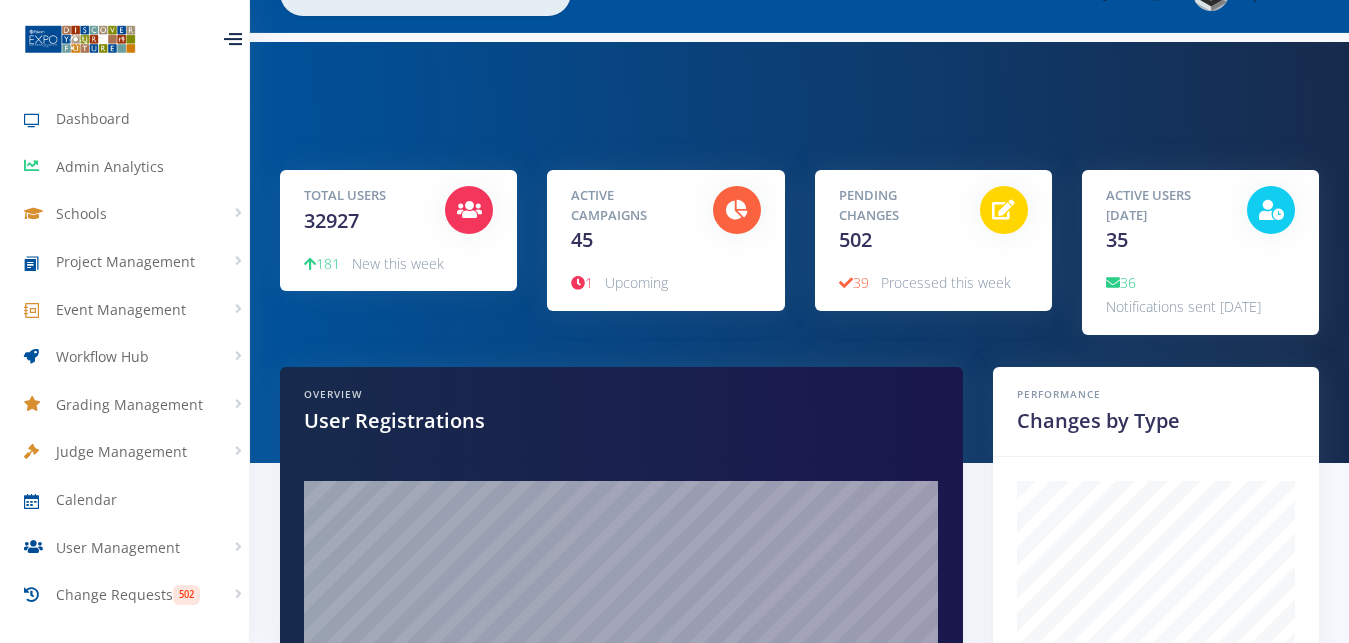 click on "Total Users
32927
181
New this week
45" at bounding box center (799, 252) 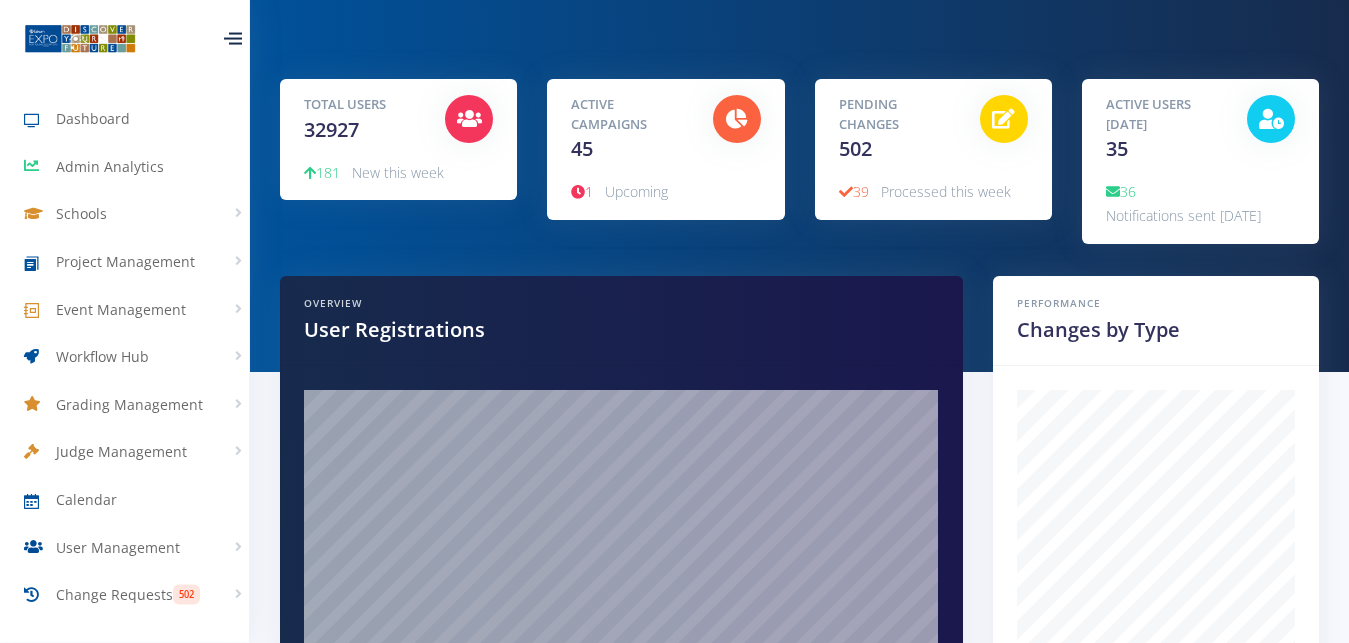 scroll, scrollTop: 163, scrollLeft: 0, axis: vertical 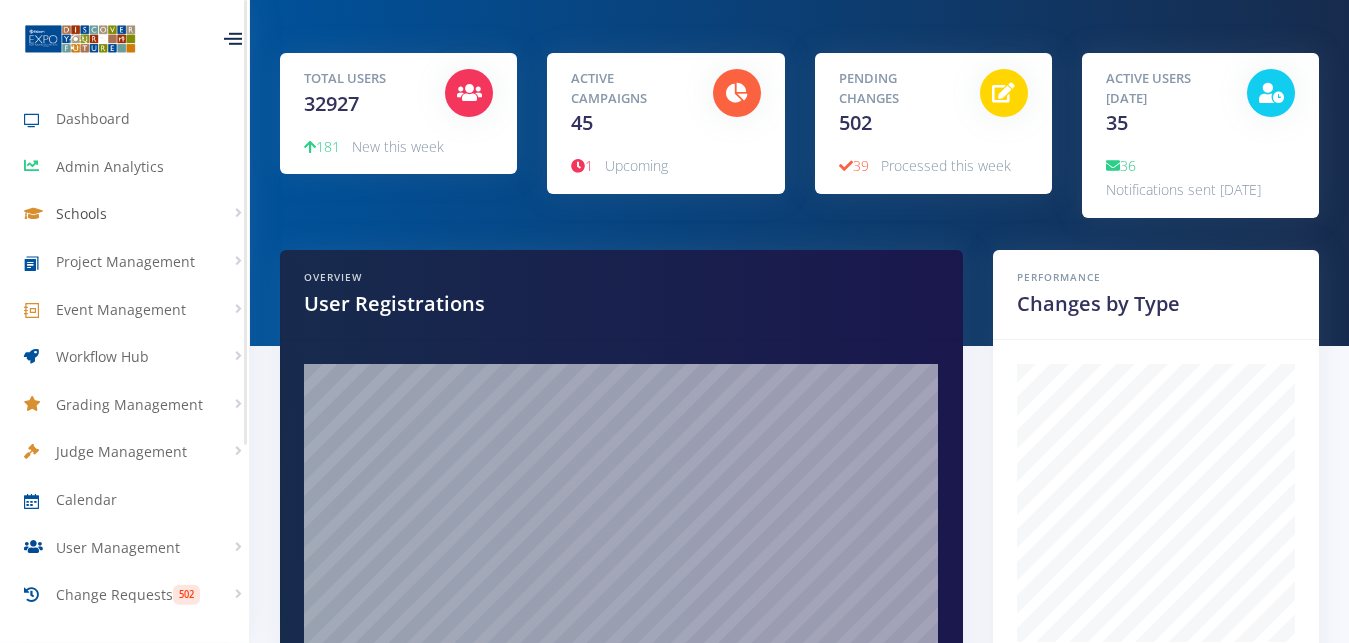 click on "Schools" at bounding box center [133, 214] 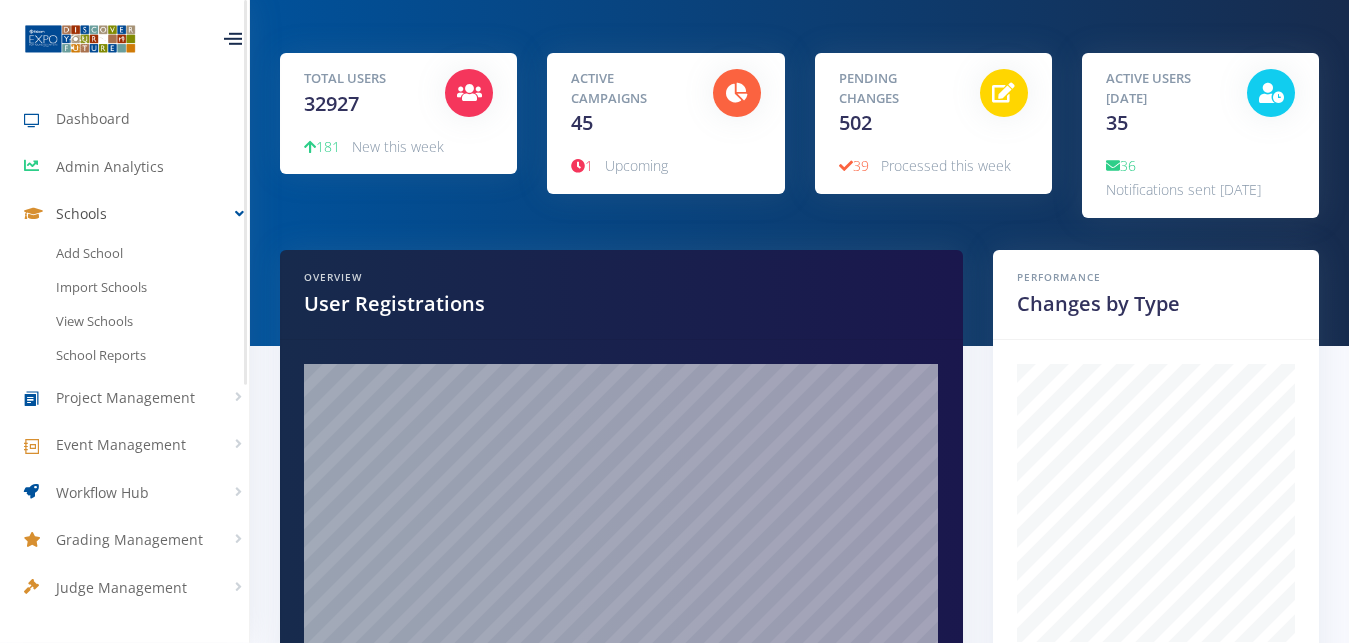 click on "Schools" at bounding box center [133, 214] 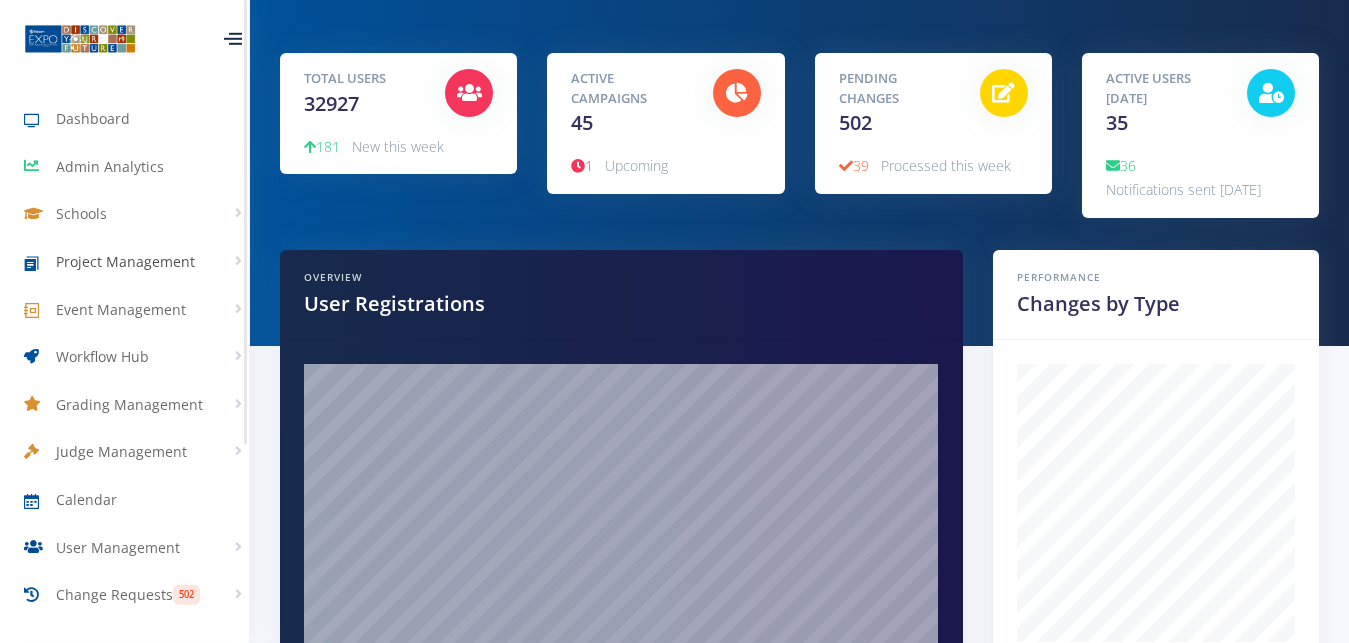 click on "Project Management" at bounding box center [125, 261] 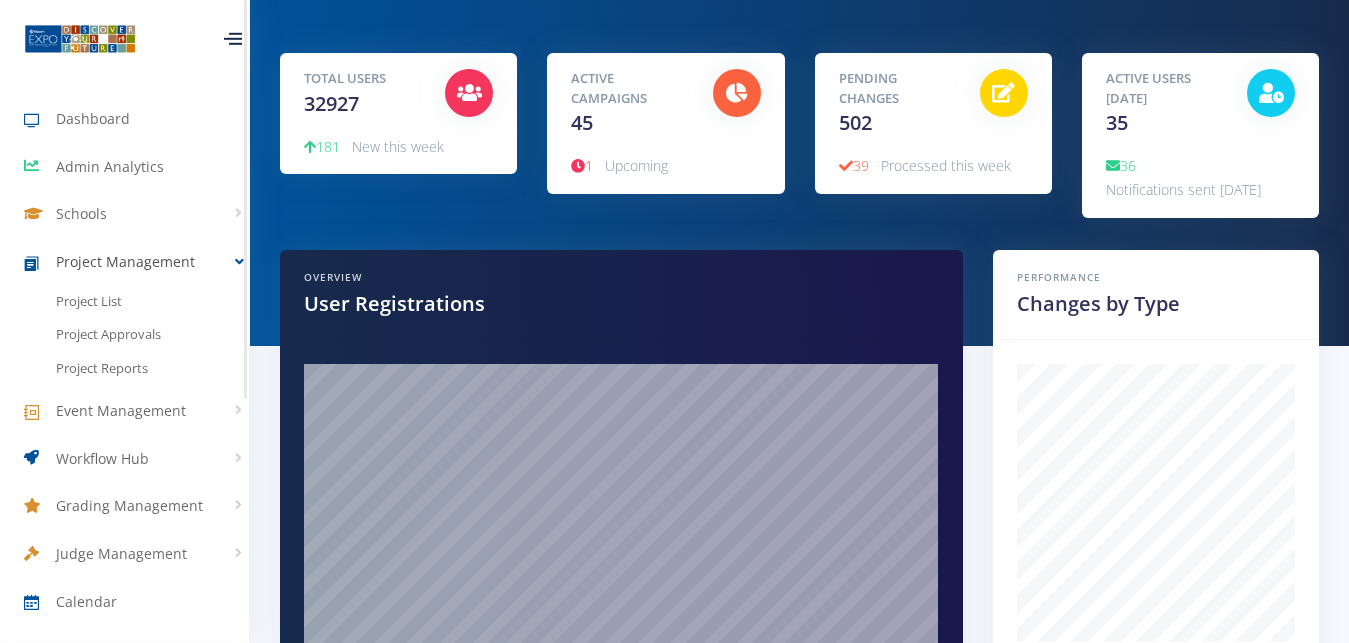 click on "Project Management" at bounding box center (125, 261) 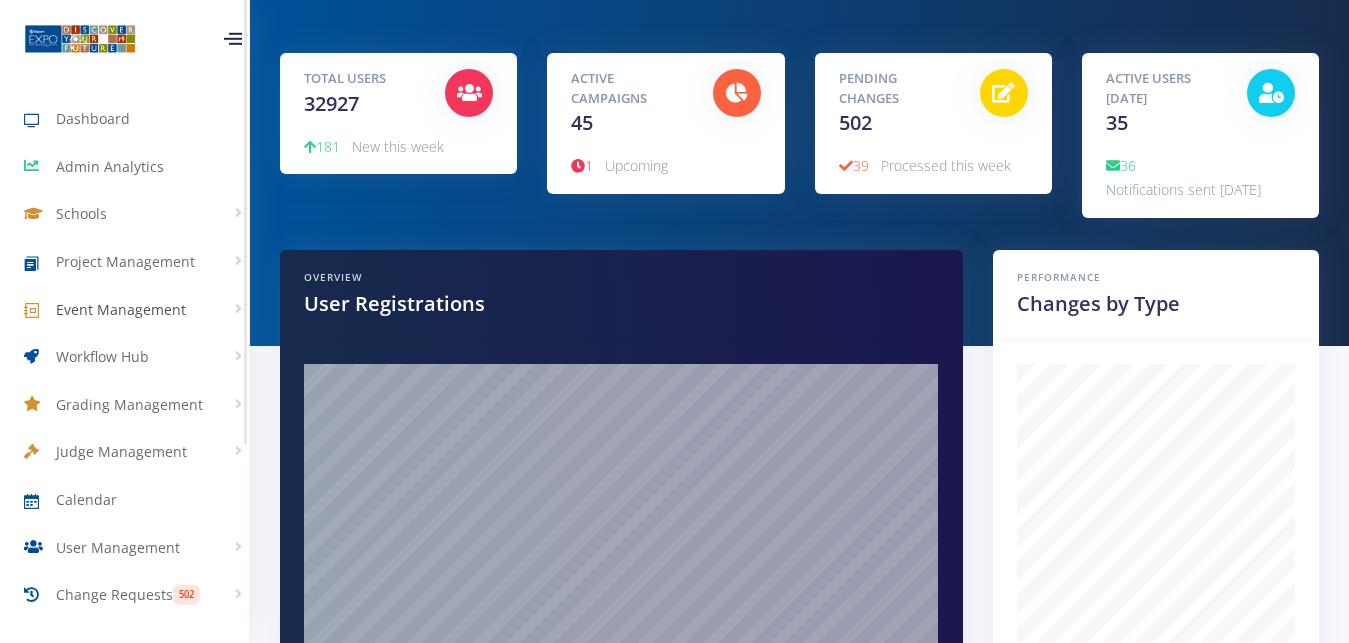 click on "Event Management" at bounding box center [133, 309] 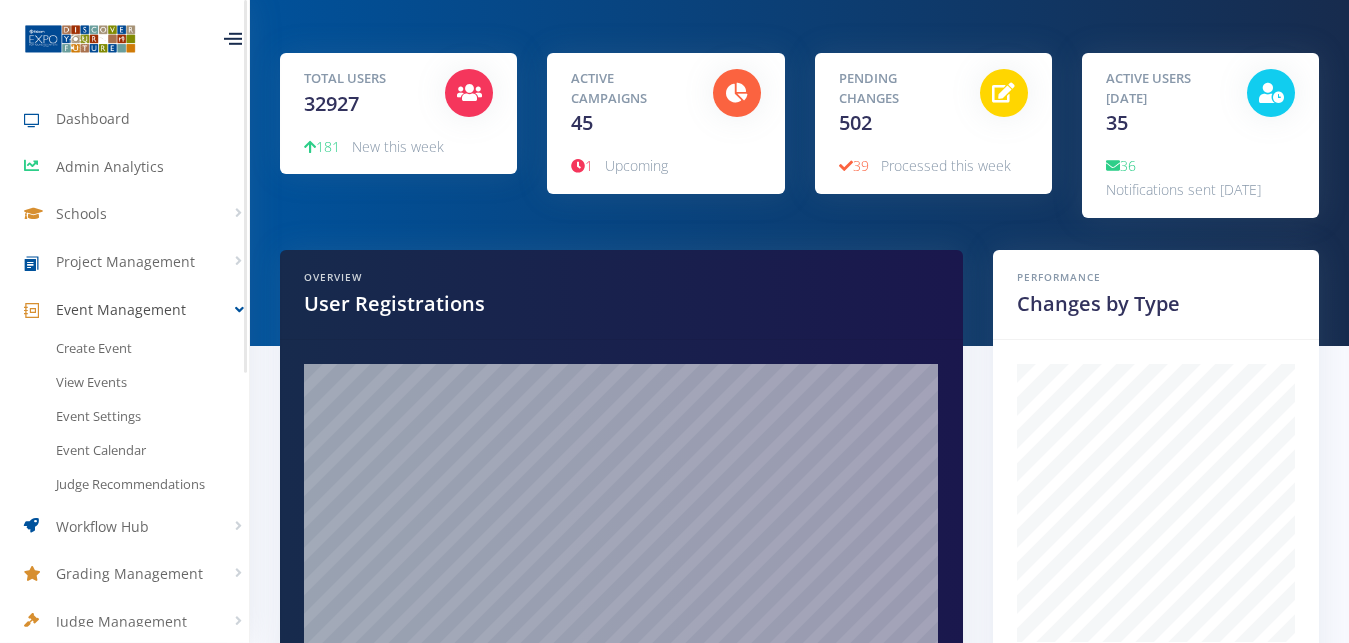 click on "Event Management" at bounding box center [133, 309] 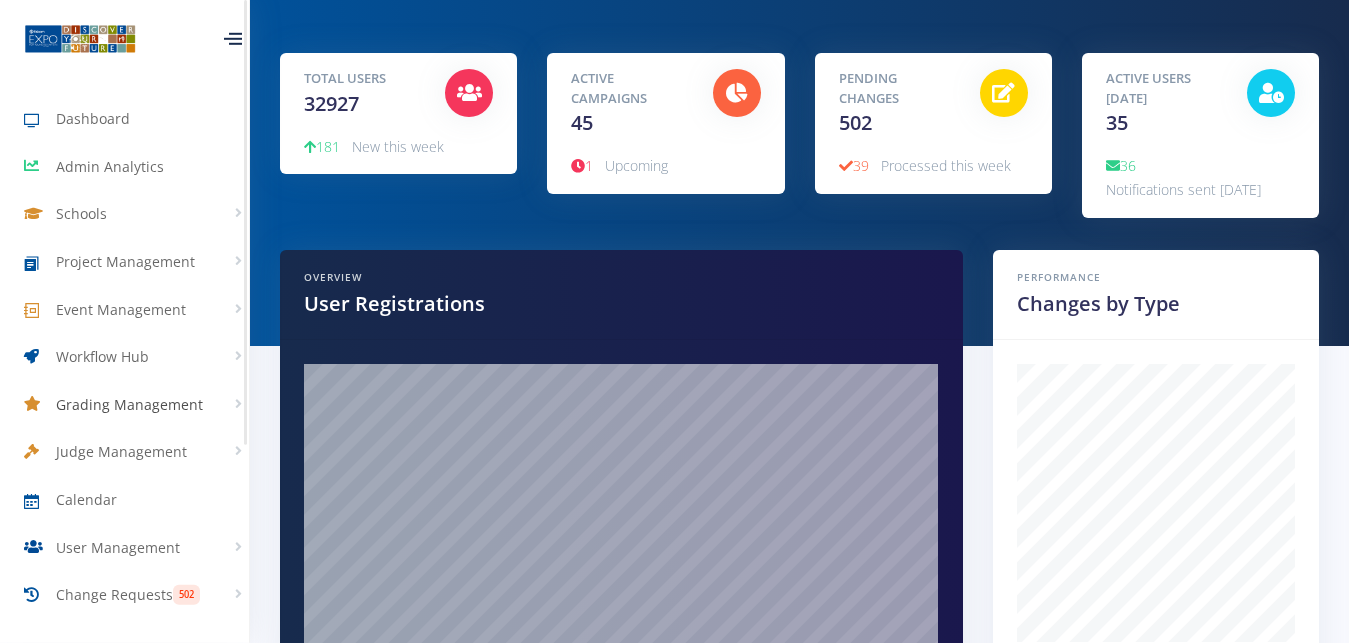 click on "Grading Management" at bounding box center [133, 405] 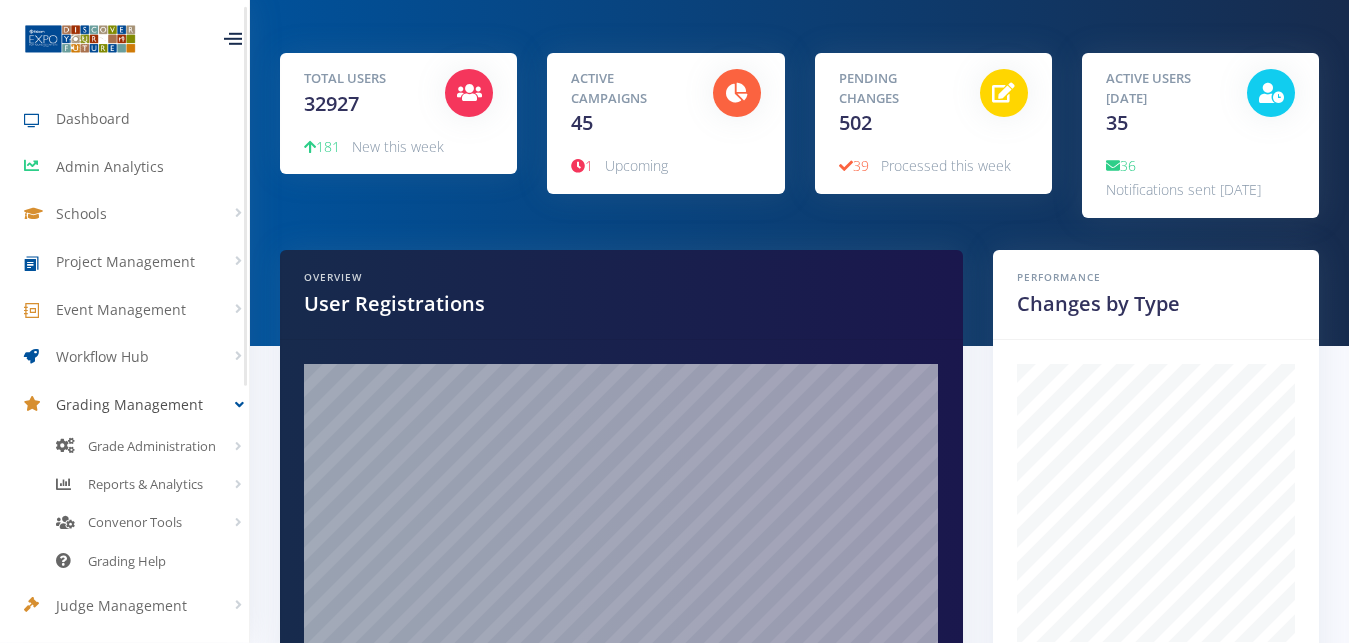 scroll, scrollTop: 29, scrollLeft: 0, axis: vertical 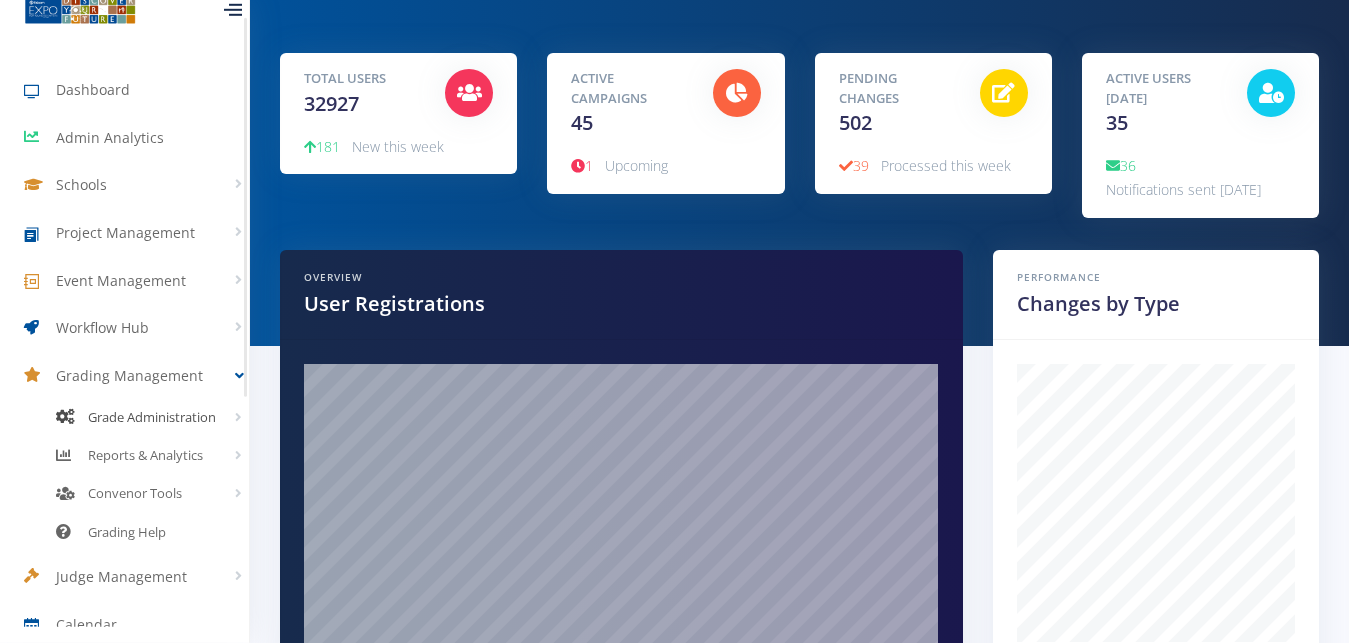 click on "Grade Administration" at bounding box center (152, 418) 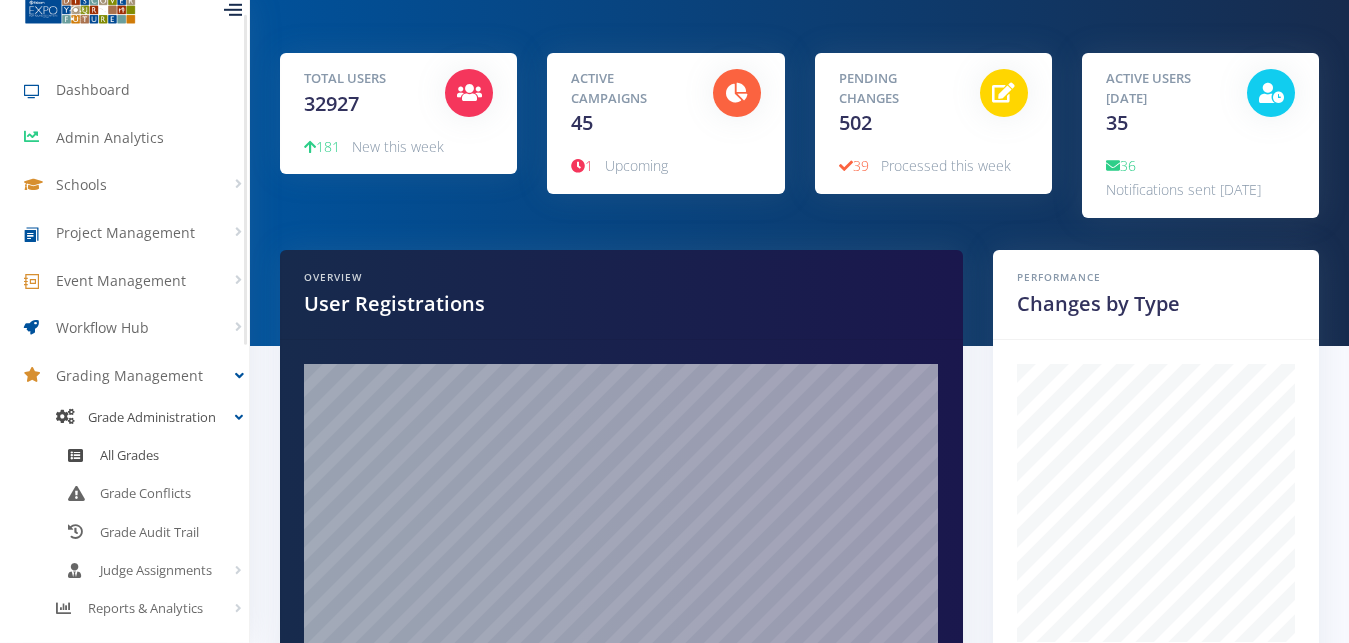 scroll, scrollTop: 29, scrollLeft: 0, axis: vertical 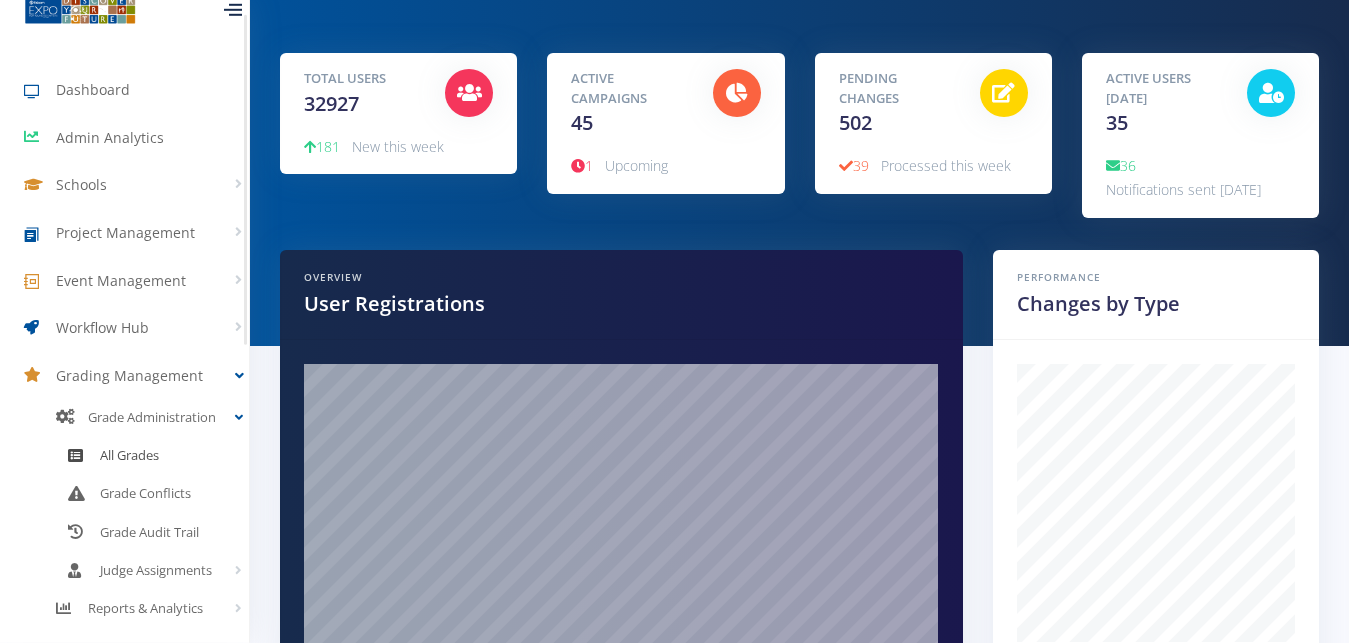 click on "All Grades" at bounding box center [129, 456] 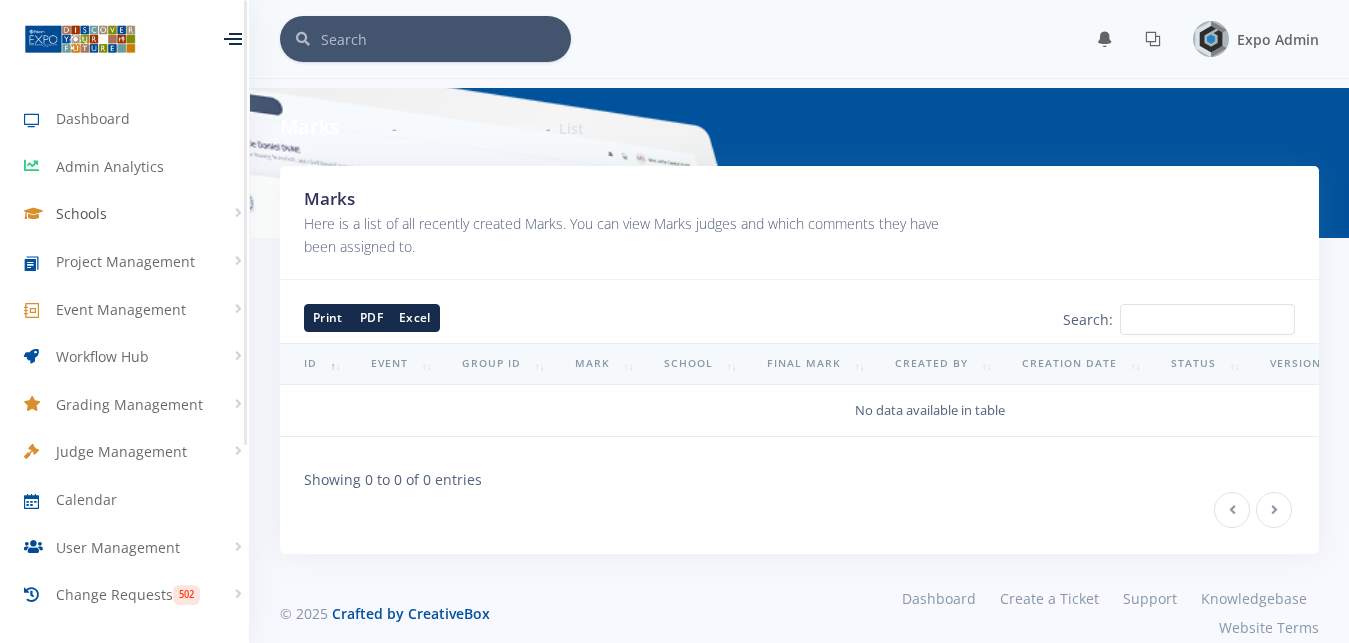 scroll, scrollTop: 0, scrollLeft: 0, axis: both 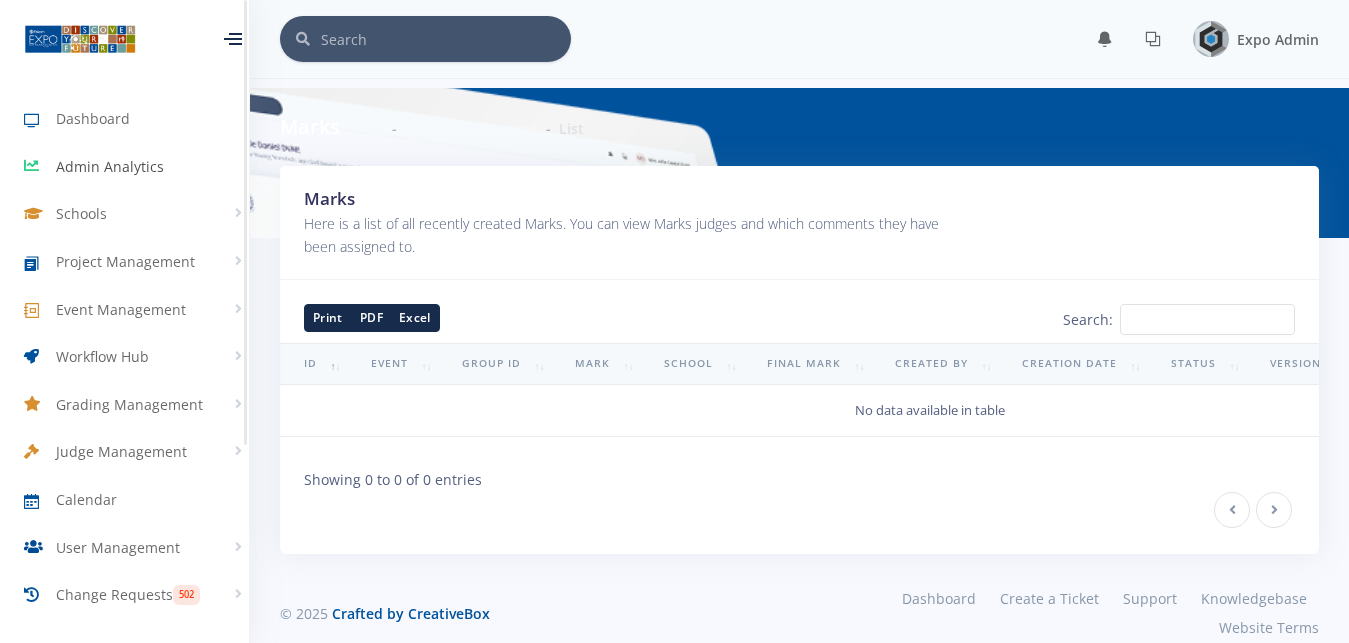 click on "Admin Analytics" at bounding box center [110, 166] 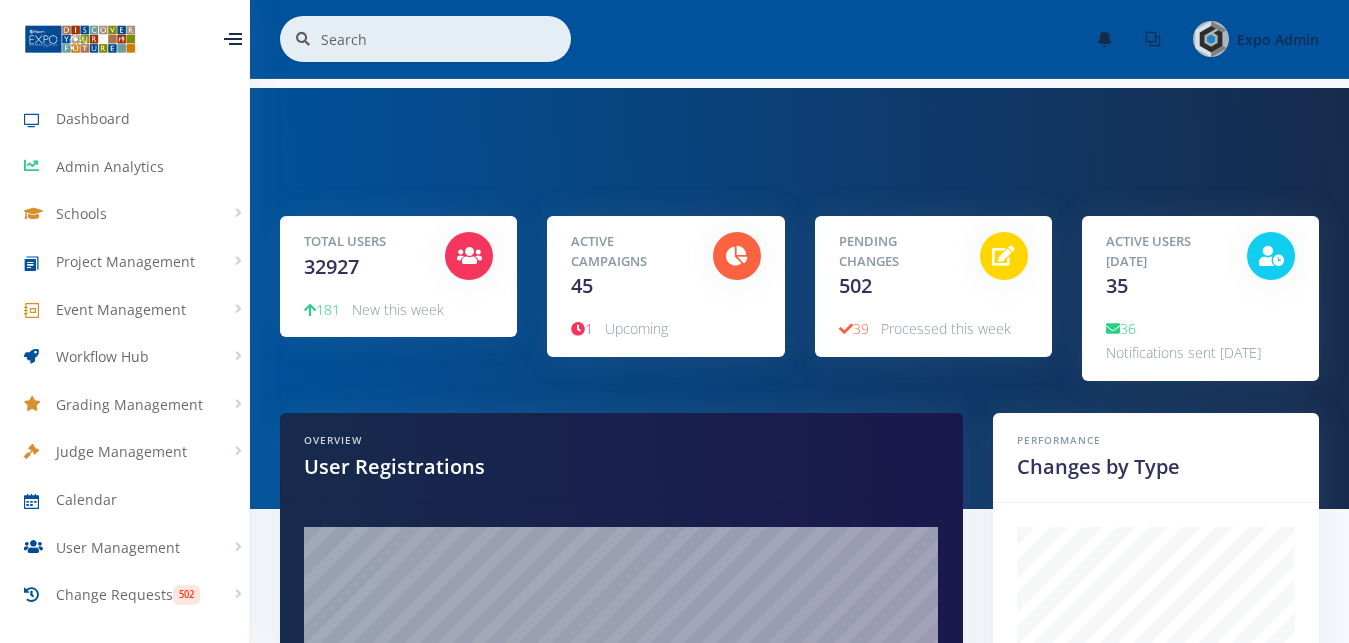 scroll, scrollTop: 0, scrollLeft: 0, axis: both 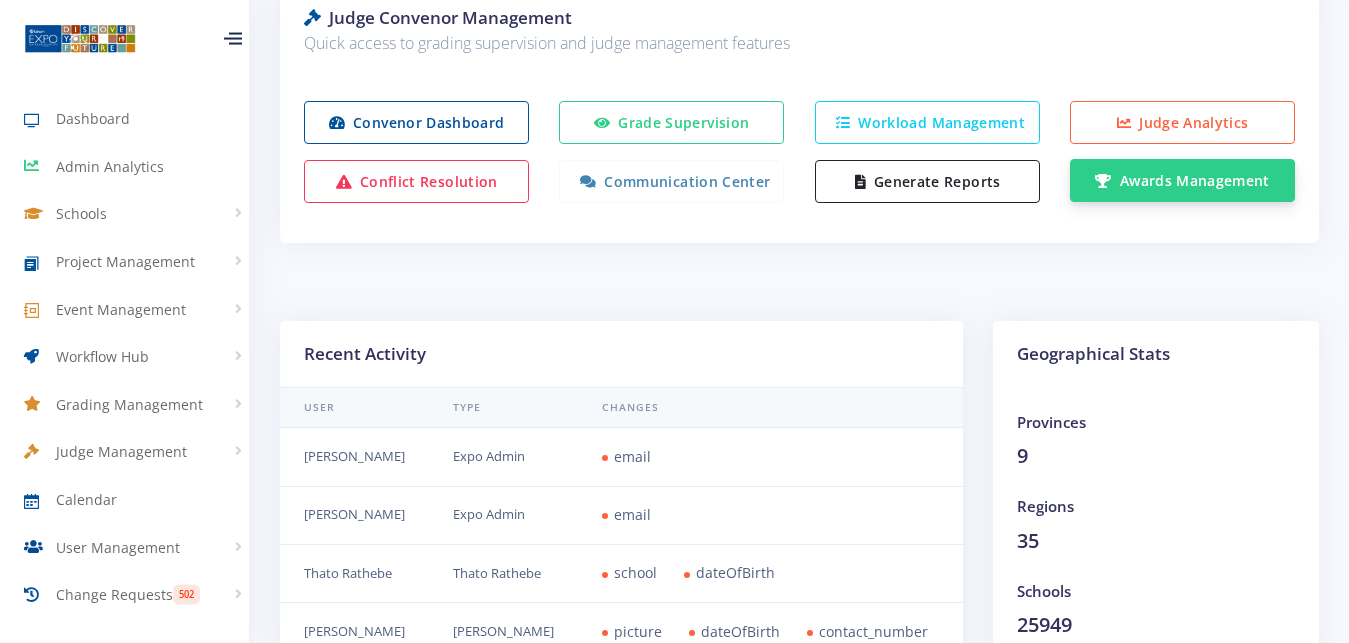 click on "Awards Management" at bounding box center [1182, 180] 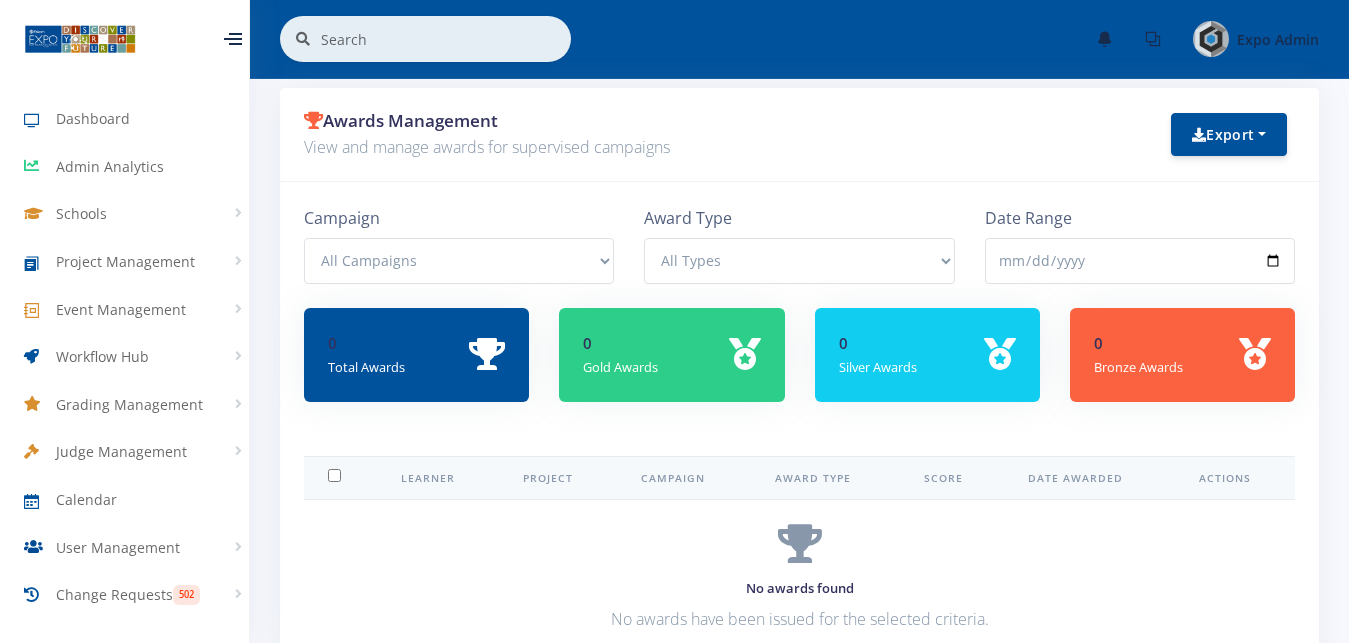 scroll, scrollTop: 0, scrollLeft: 0, axis: both 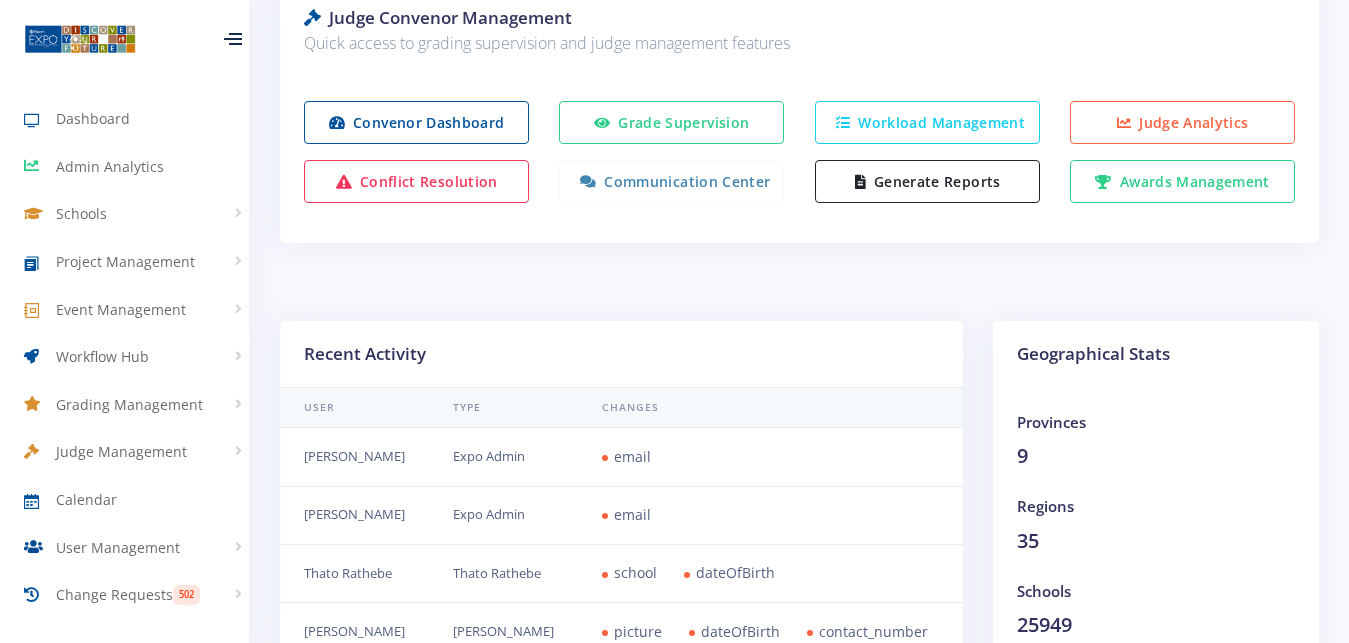 click on "Convenor Dashboard" at bounding box center [416, 122] 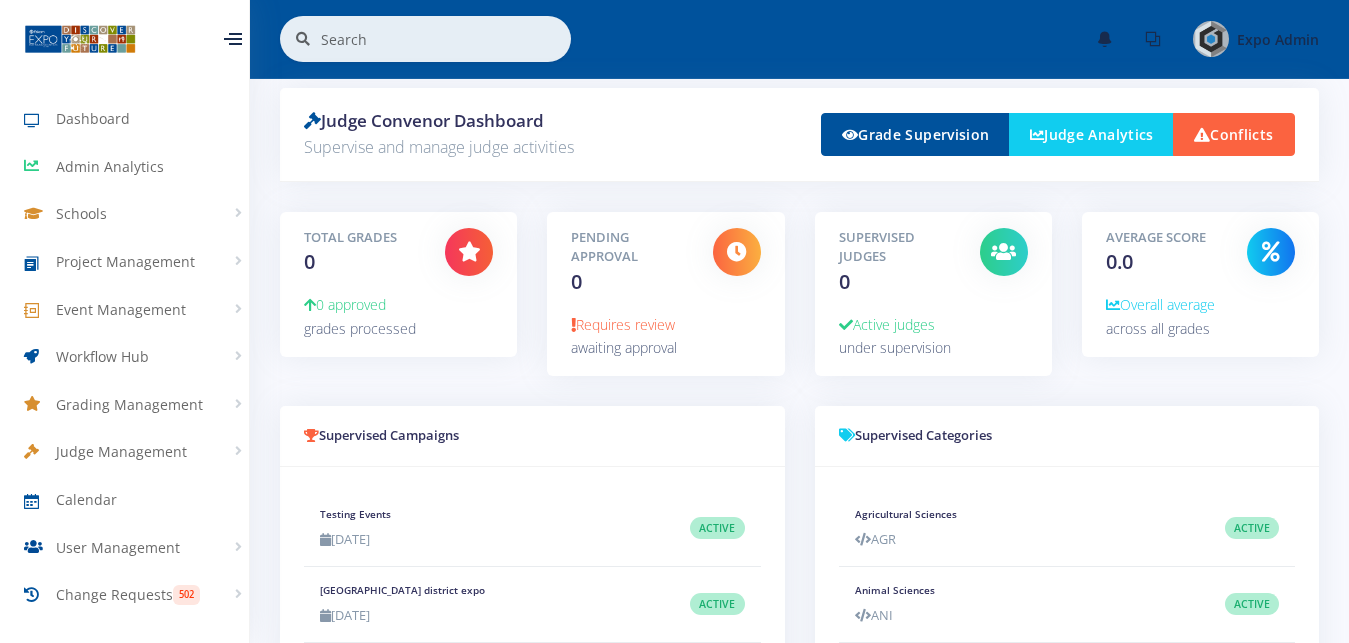 scroll, scrollTop: 0, scrollLeft: 0, axis: both 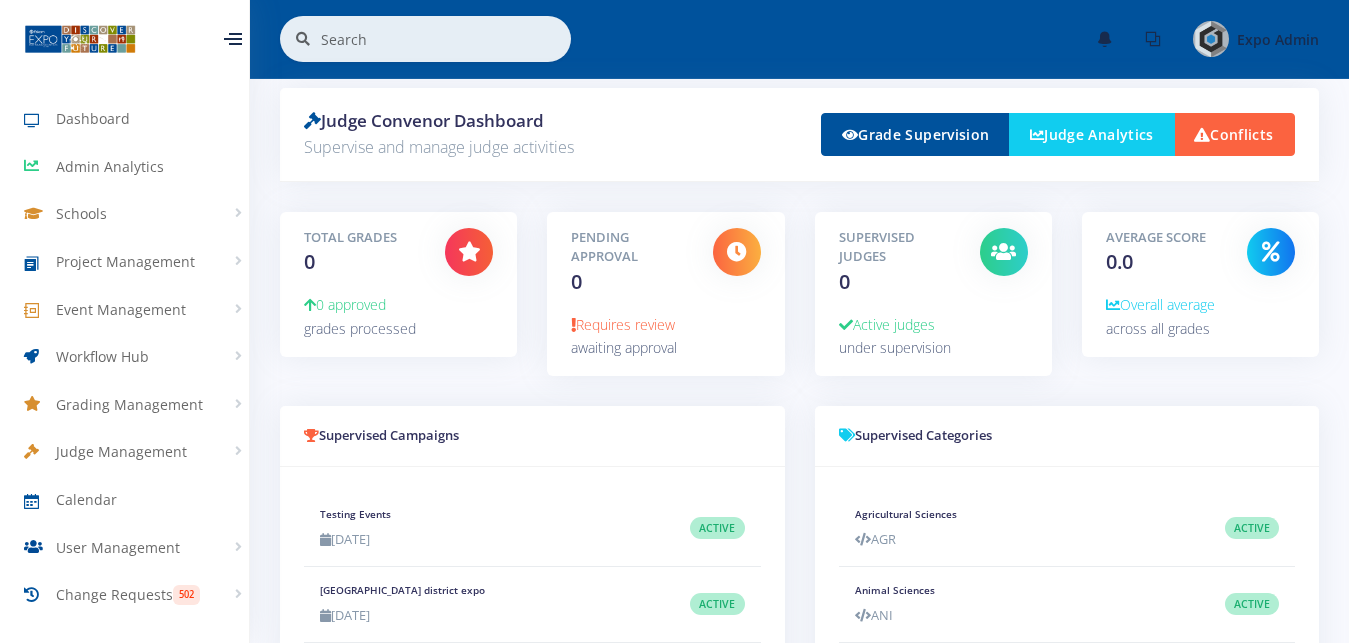 click on "Judge Analytics" at bounding box center (1092, 134) 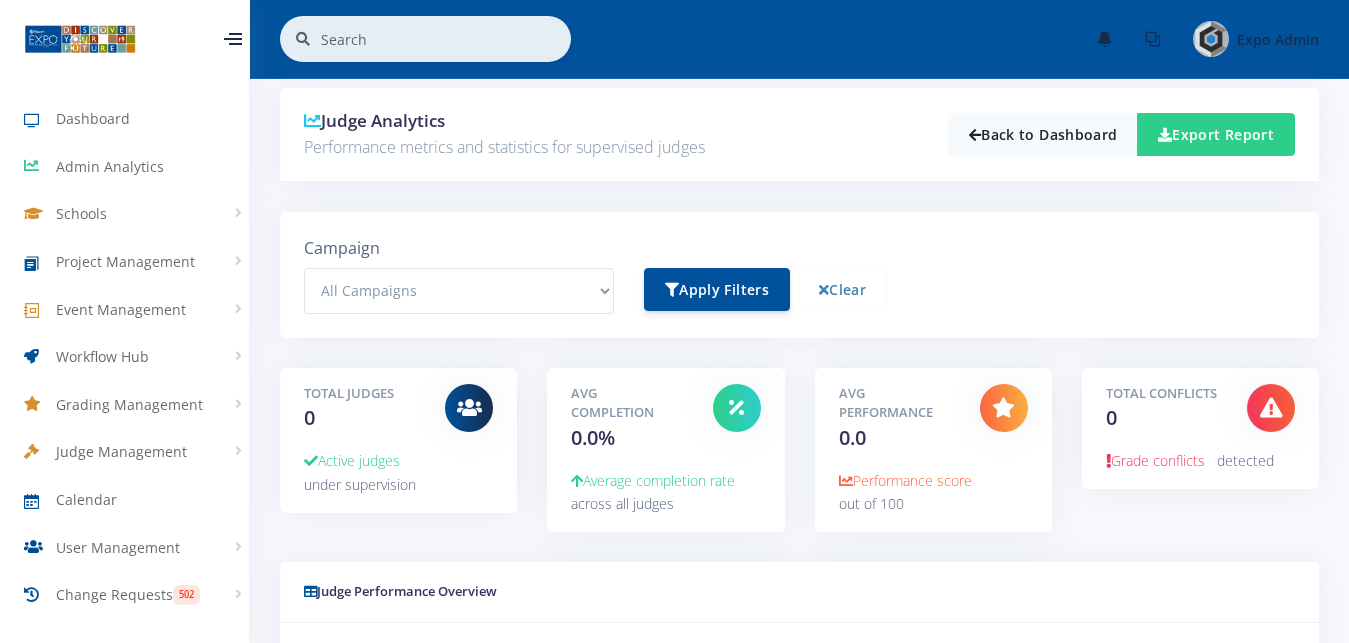 scroll, scrollTop: 0, scrollLeft: 0, axis: both 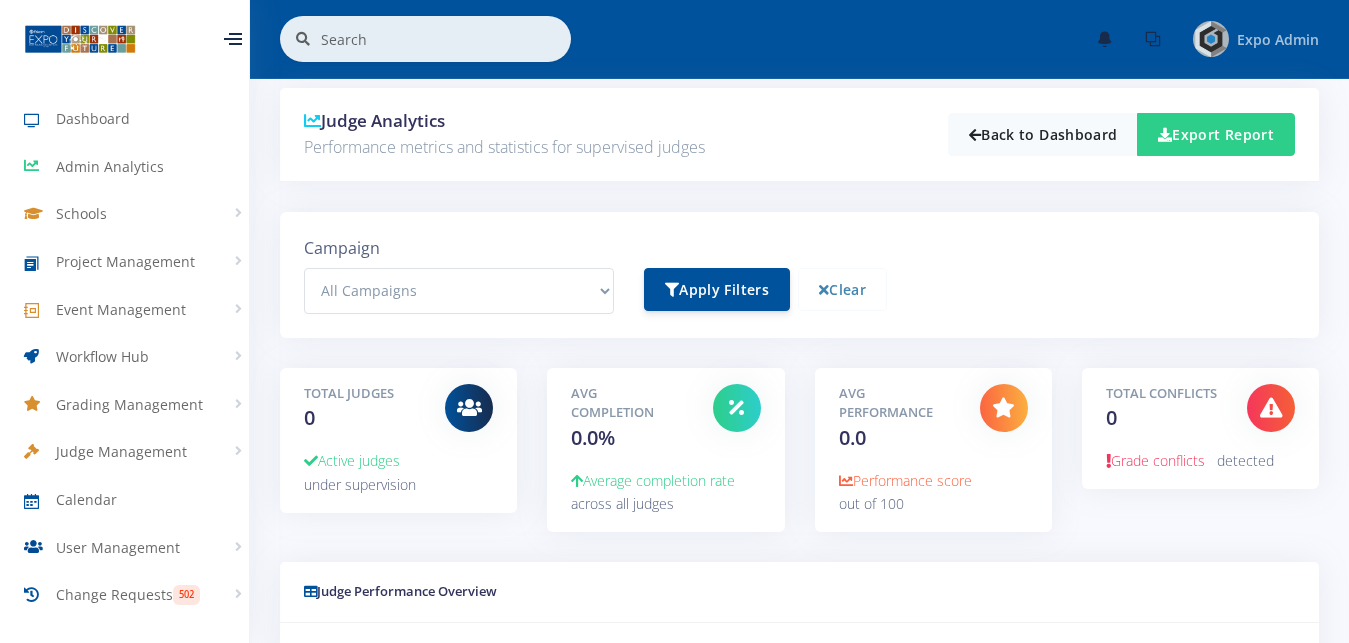 click on "Expo Admin" at bounding box center [1278, 39] 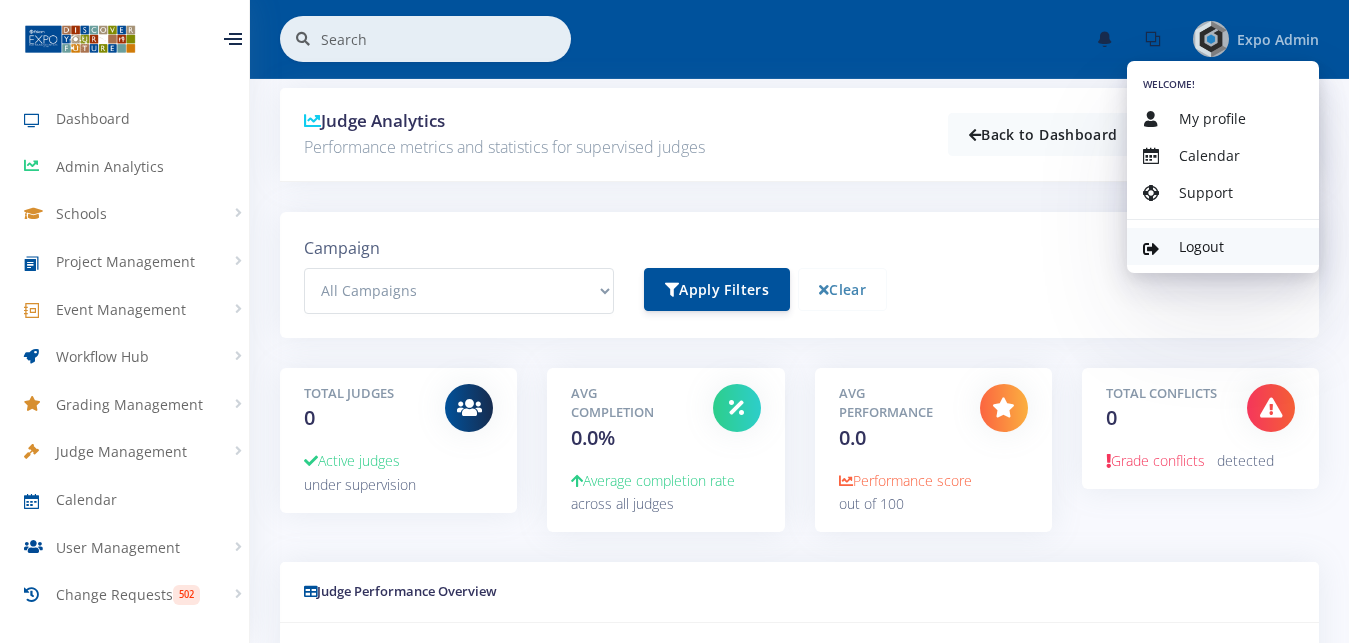 click on "Logout" at bounding box center [1201, 246] 